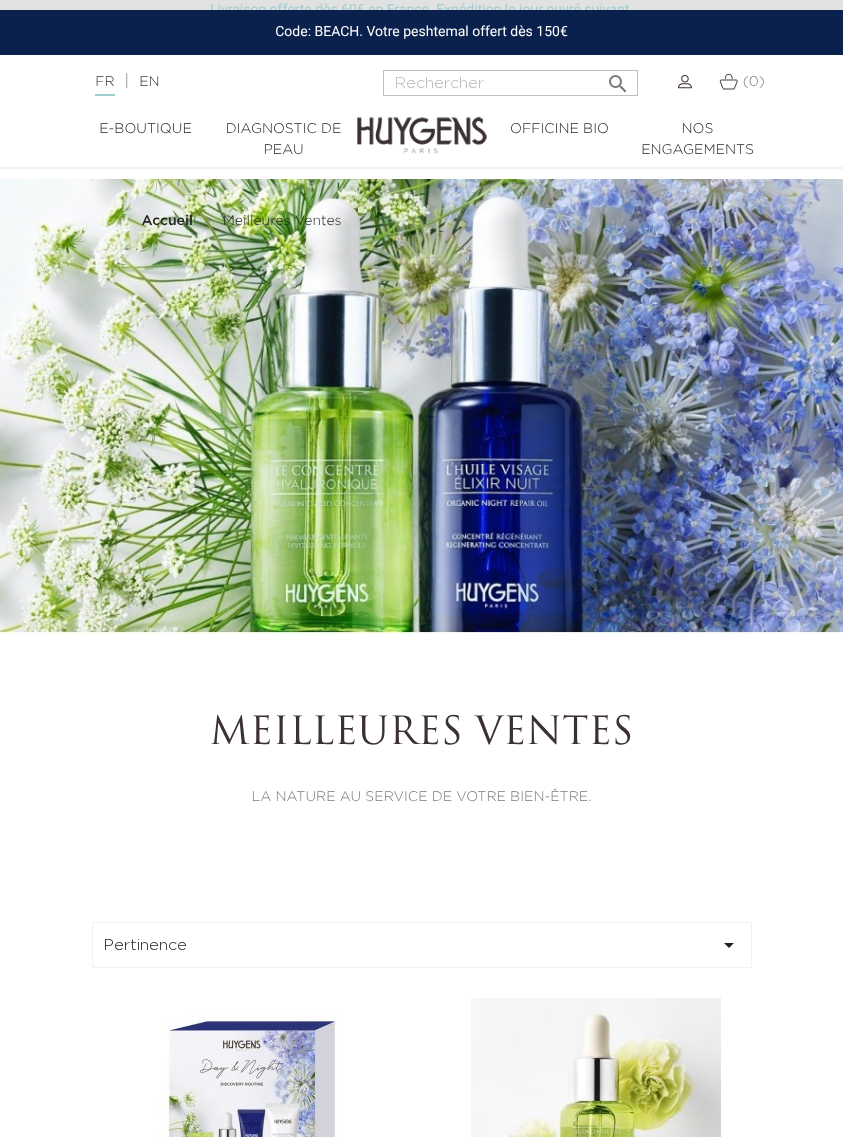scroll, scrollTop: 2, scrollLeft: 0, axis: vertical 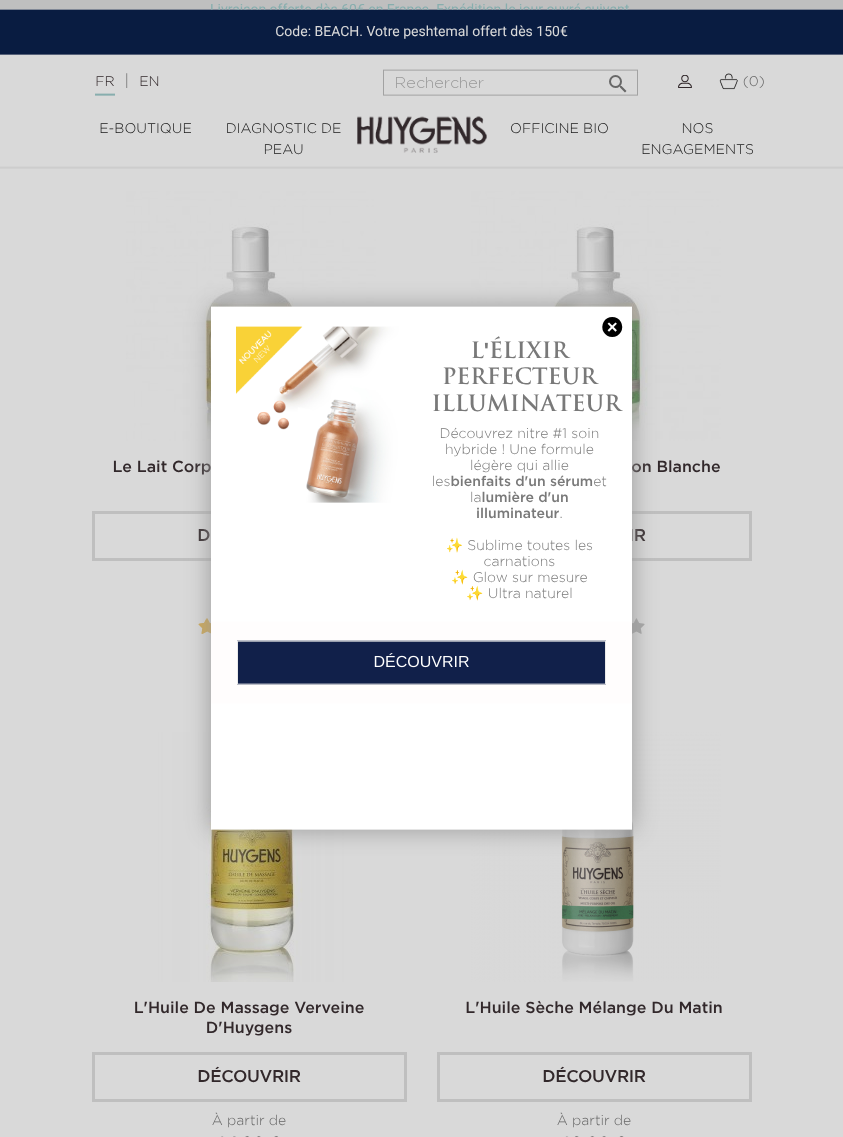 click at bounding box center [421, 568] 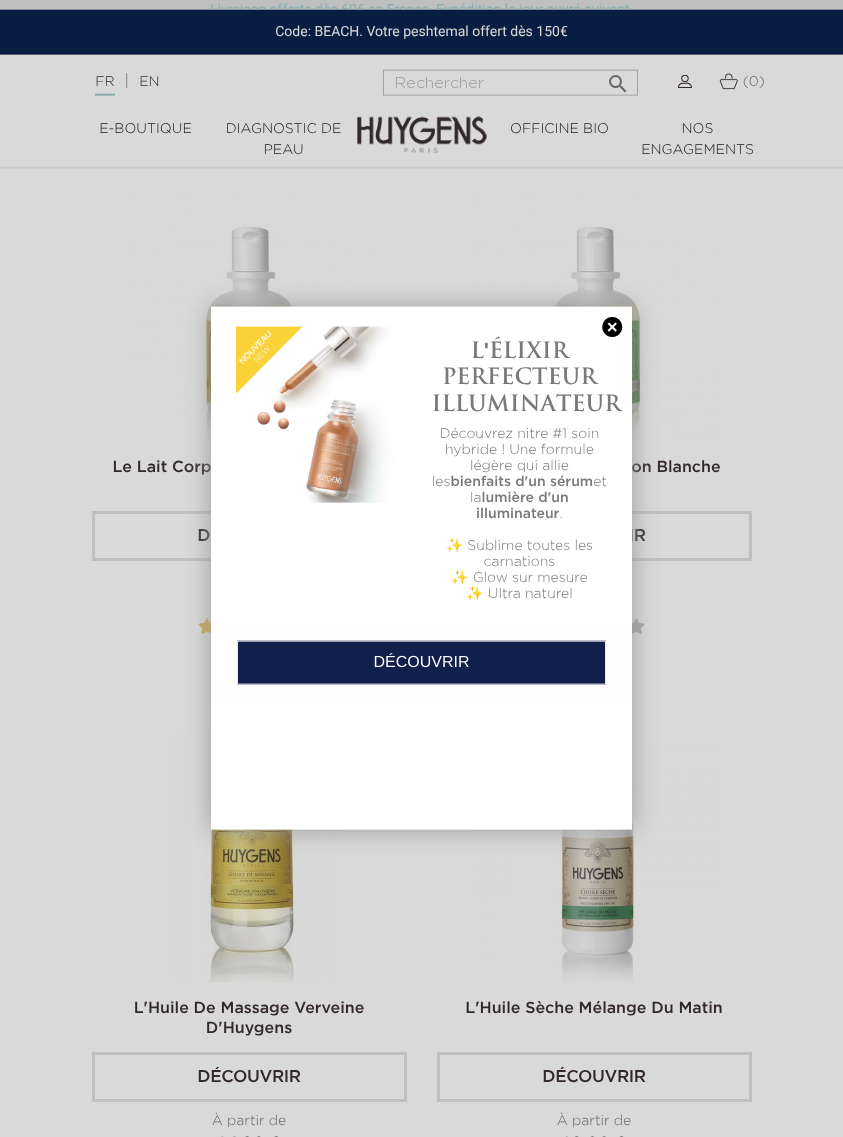 click at bounding box center [612, 327] 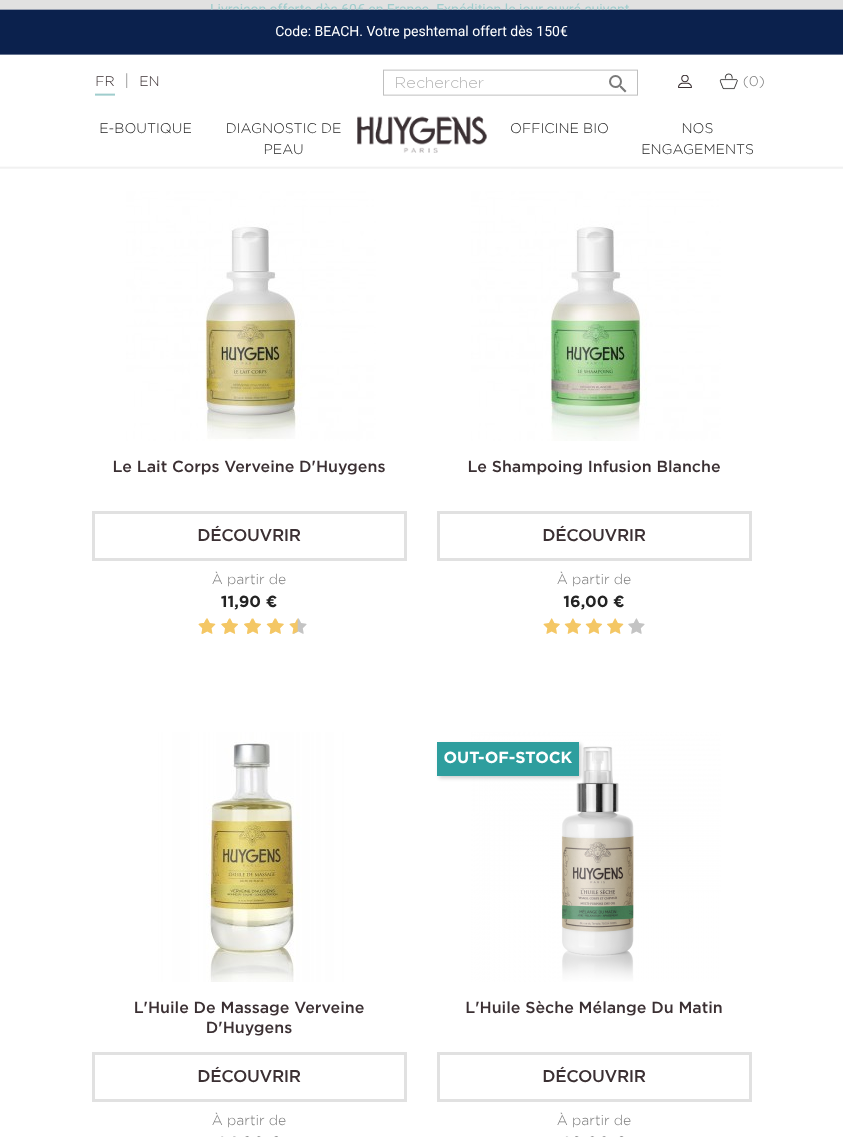 scroll, scrollTop: 6217, scrollLeft: 0, axis: vertical 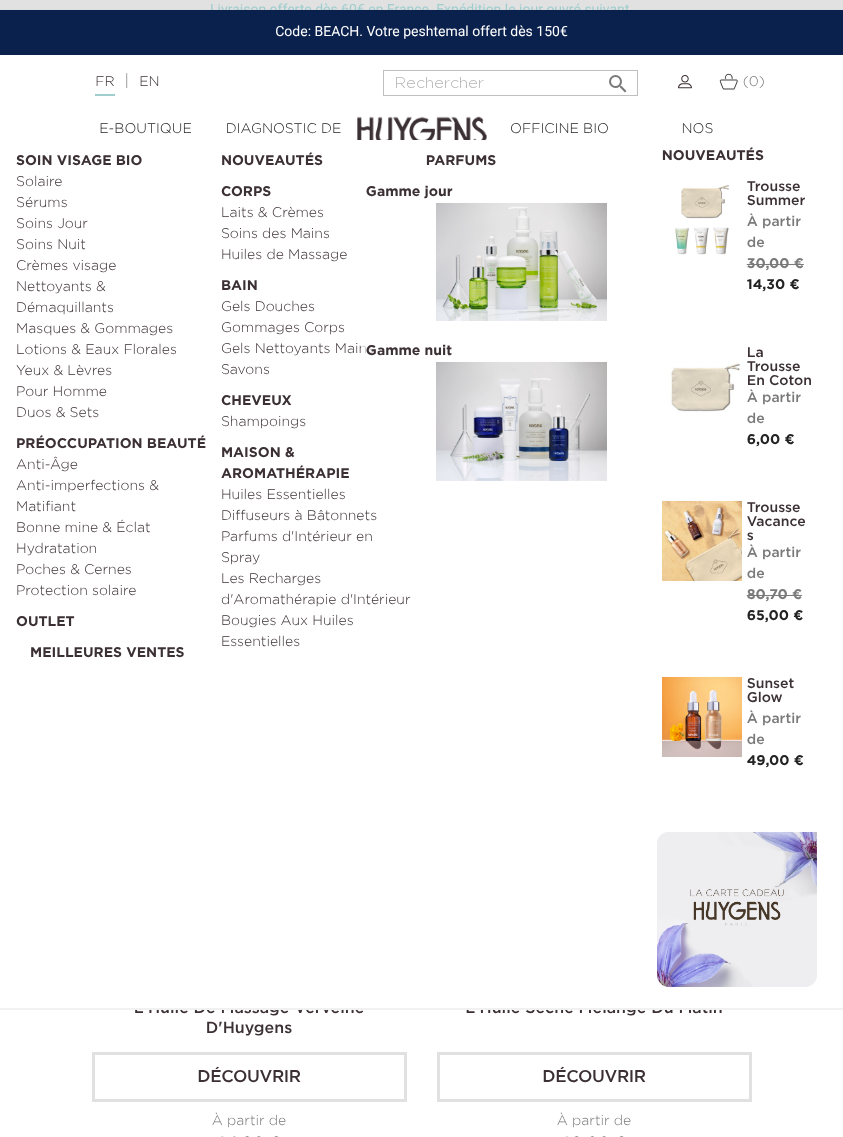 click on "Protection solaire" at bounding box center (111, 591) 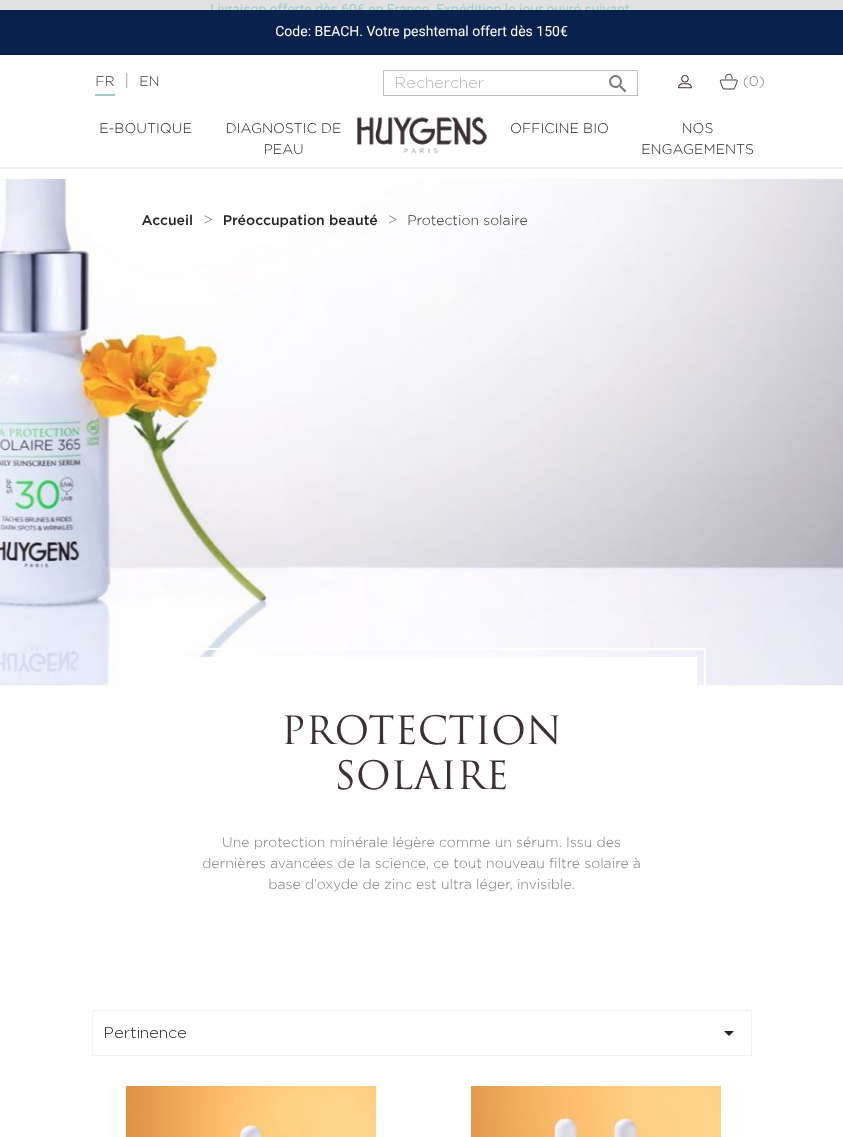 scroll, scrollTop: 2, scrollLeft: 0, axis: vertical 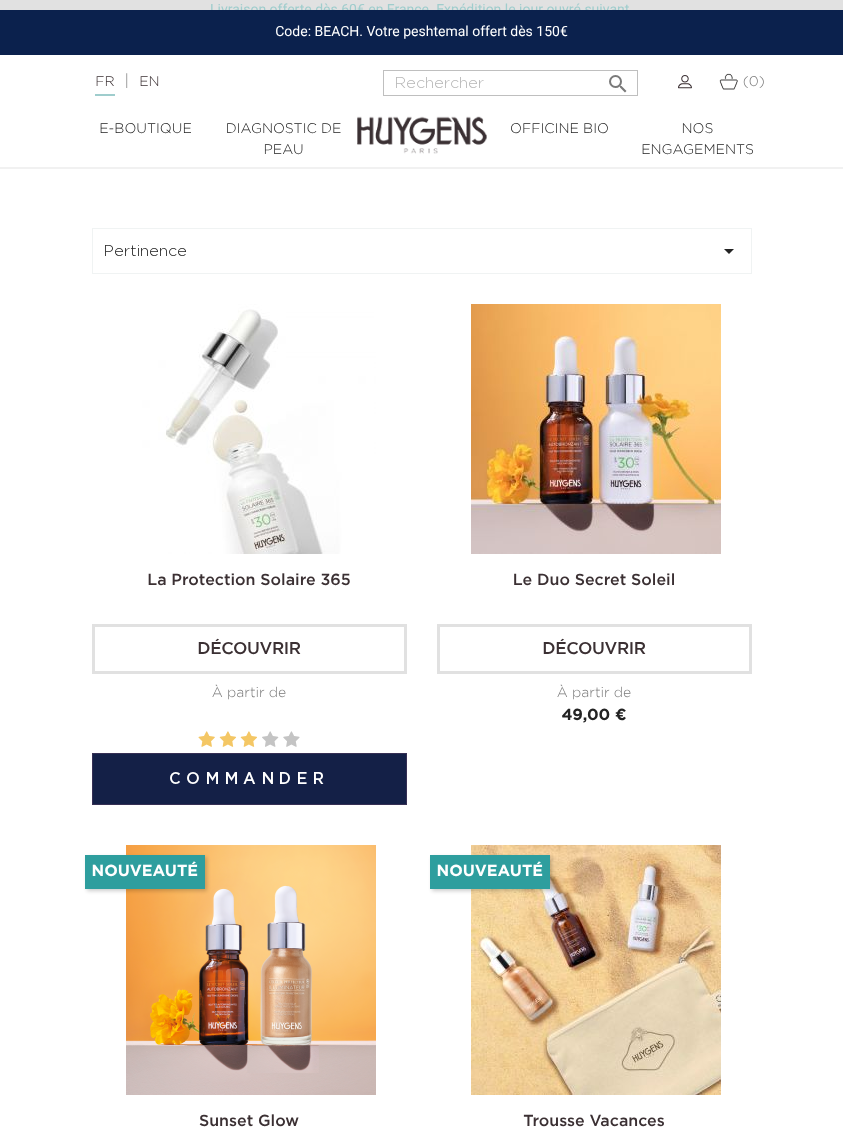 click on "Découvrir" at bounding box center (249, 649) 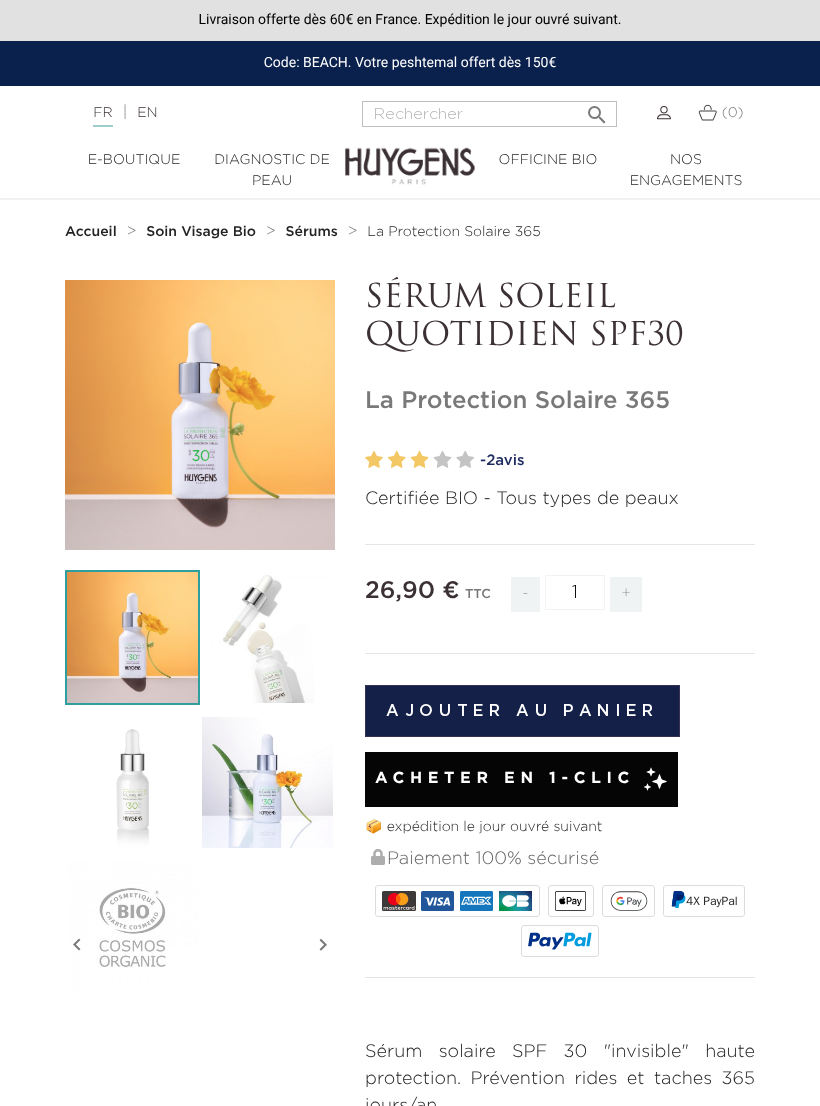 scroll, scrollTop: 0, scrollLeft: 0, axis: both 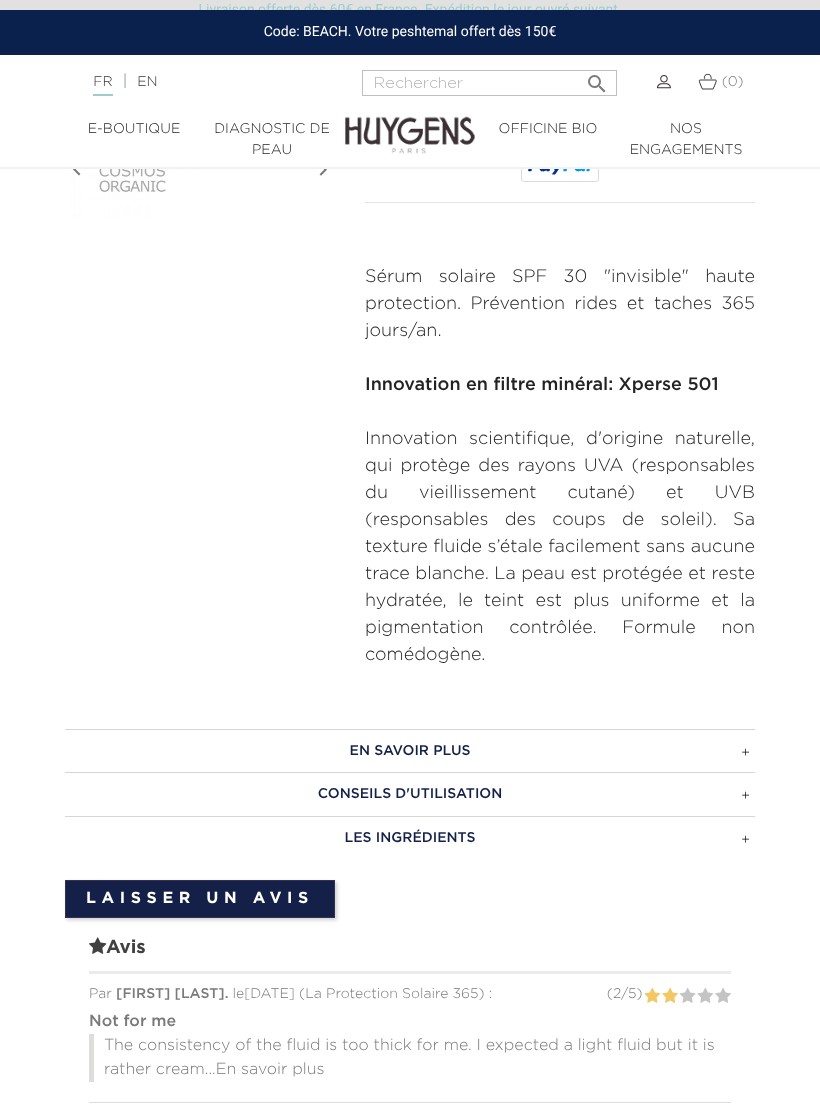 click on "LES INGRÉDIENTS" at bounding box center [410, 838] 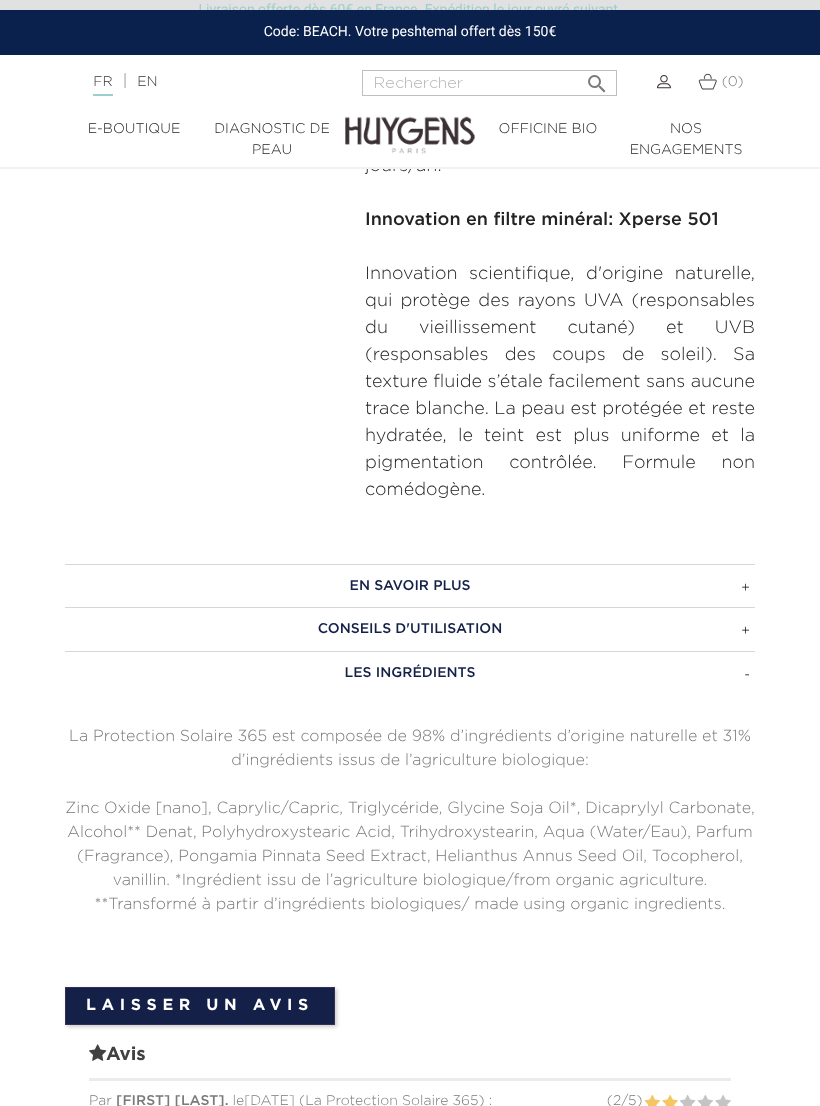scroll, scrollTop: 951, scrollLeft: 0, axis: vertical 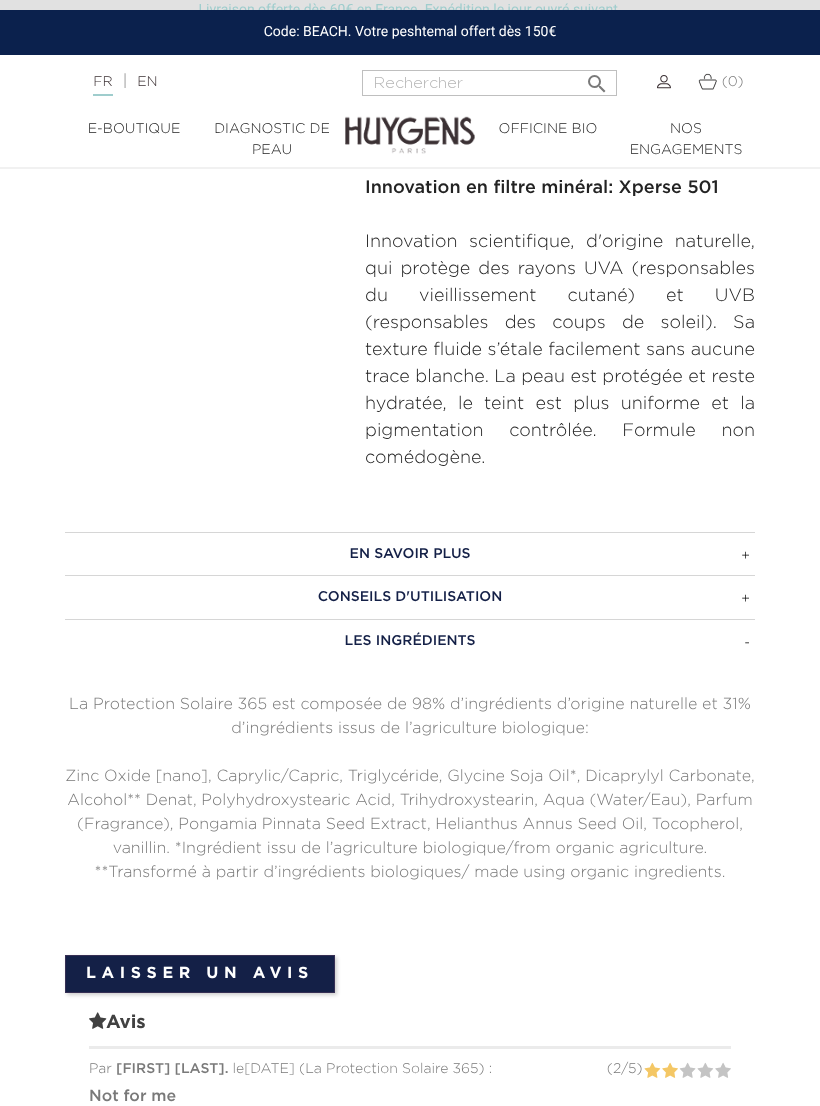 click on "EN SAVOIR PLUS" at bounding box center [410, 554] 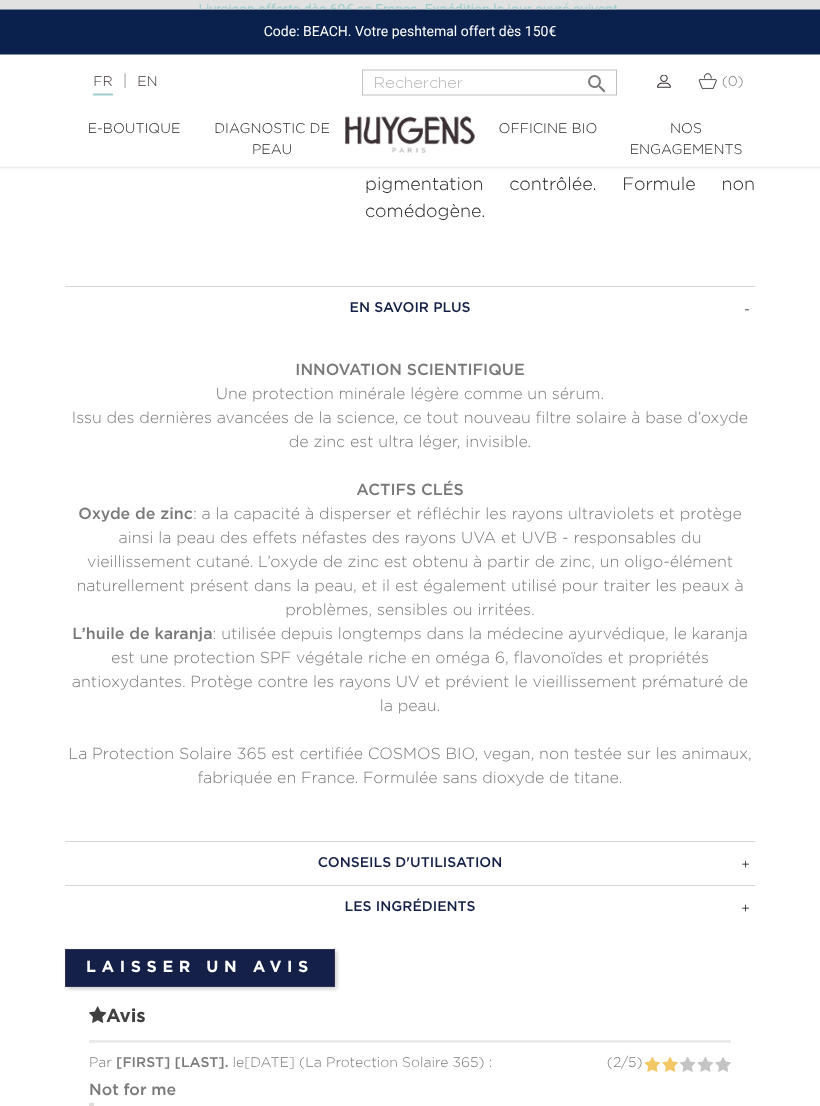 scroll, scrollTop: 1198, scrollLeft: 0, axis: vertical 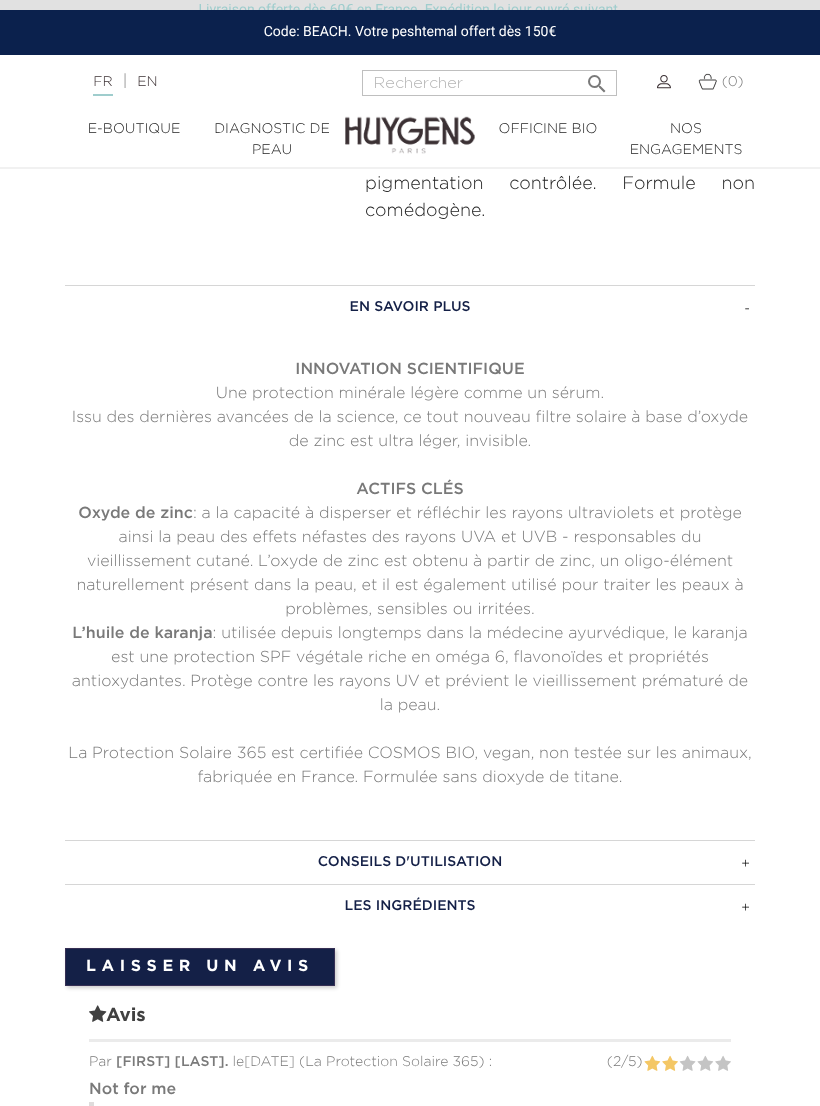click on "LES INGRÉDIENTS" at bounding box center (410, 906) 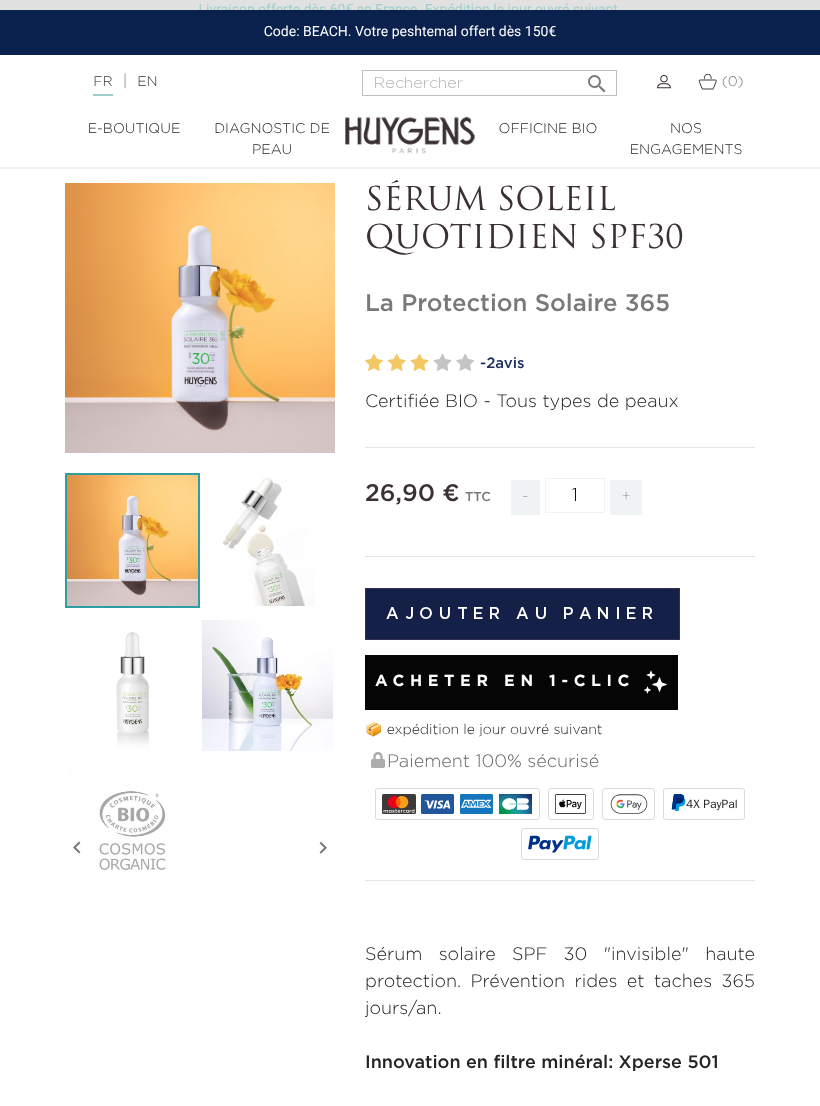 scroll, scrollTop: 0, scrollLeft: 0, axis: both 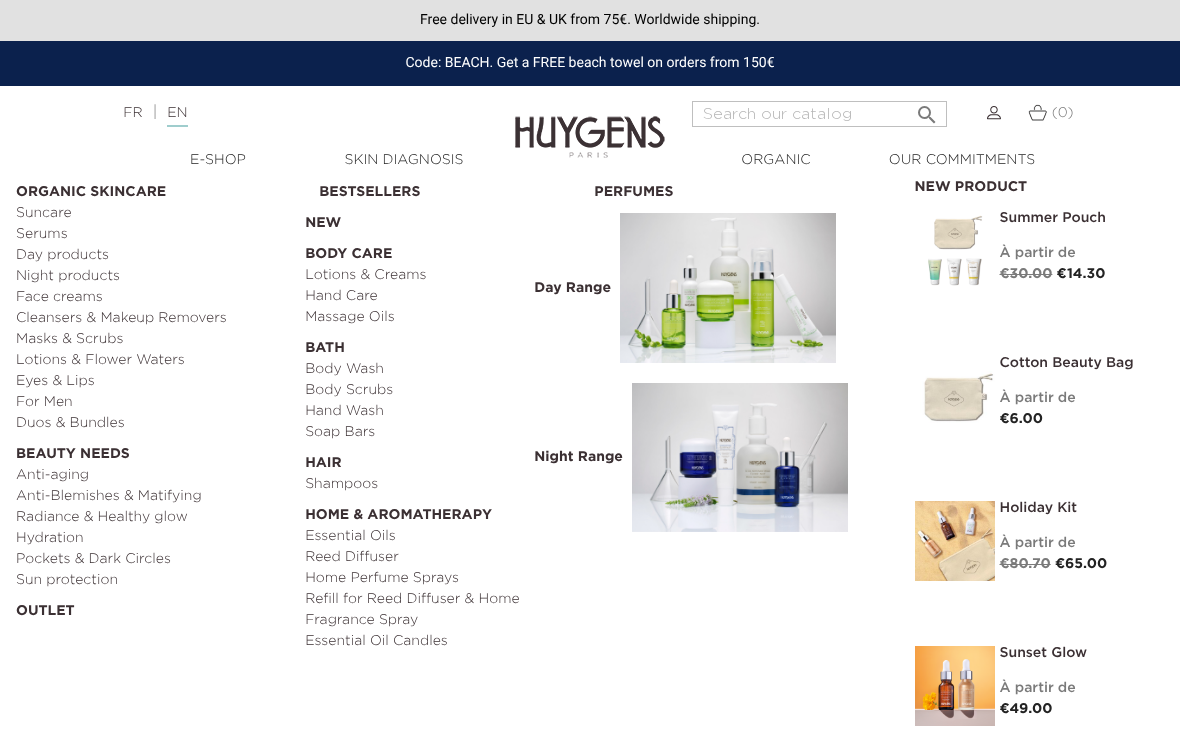 click on "OUTLET" at bounding box center (153, 606) 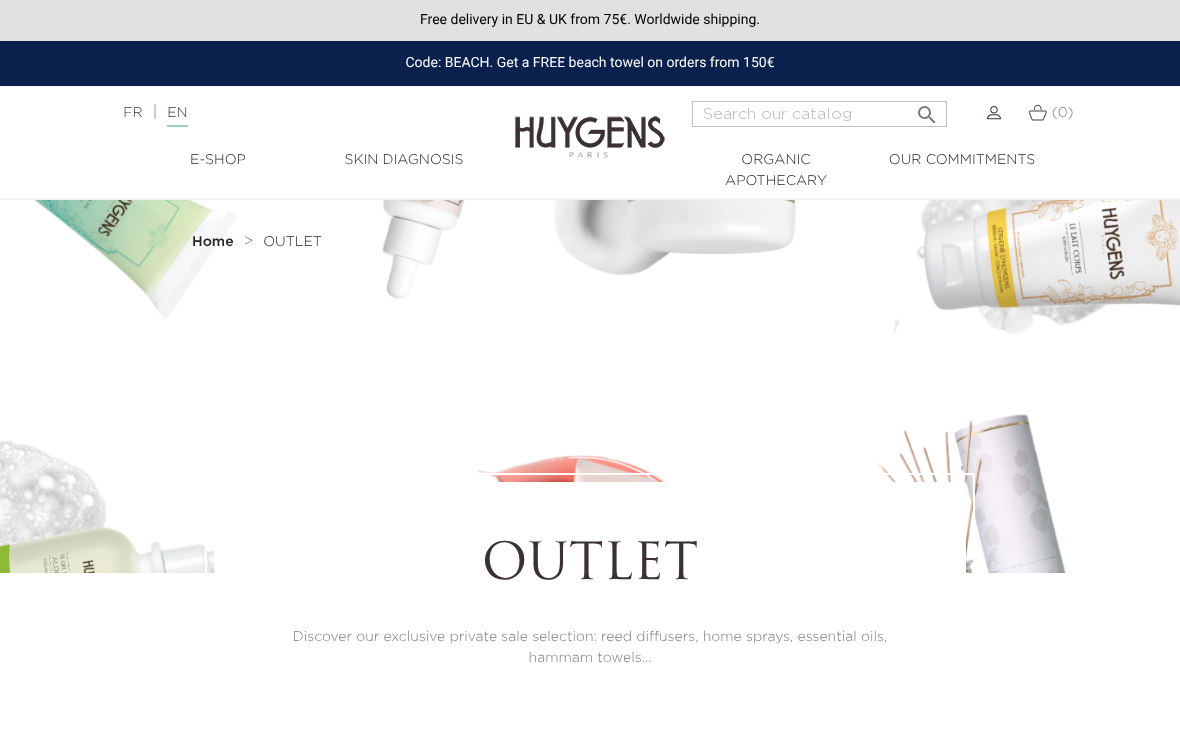 scroll, scrollTop: 0, scrollLeft: 0, axis: both 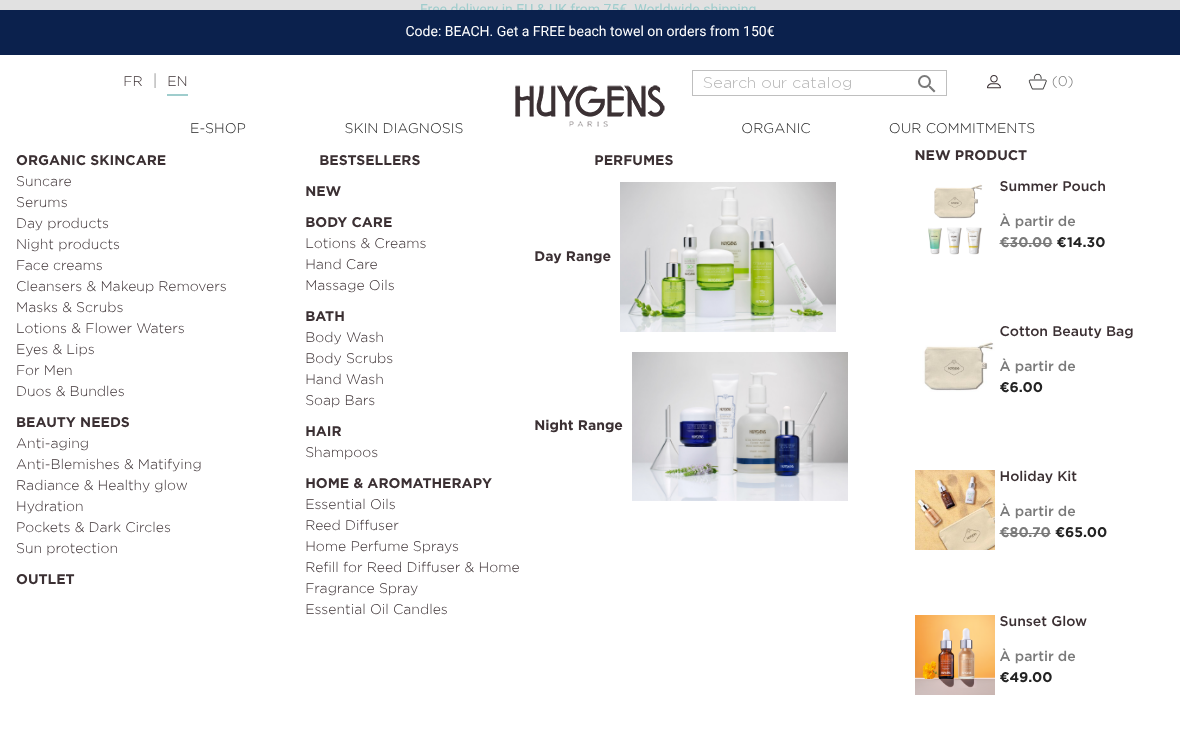 click on "Sun protection" at bounding box center [153, 549] 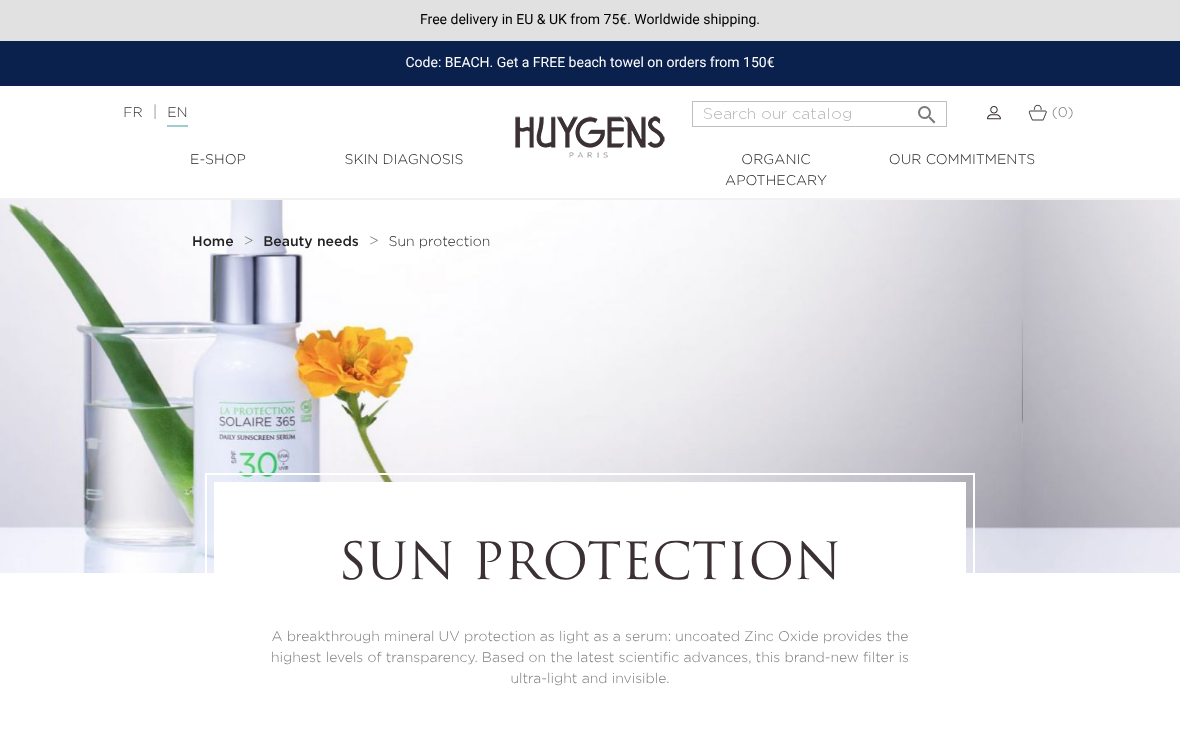 scroll, scrollTop: 0, scrollLeft: 0, axis: both 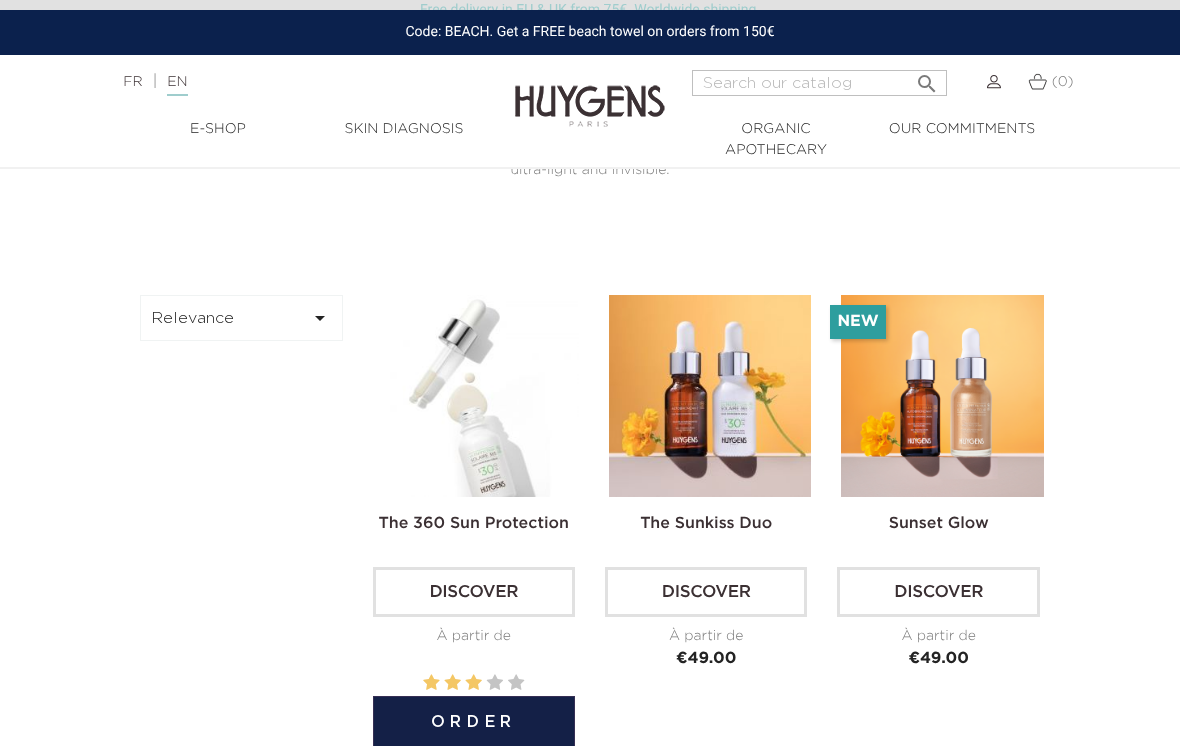 click at bounding box center (478, 396) 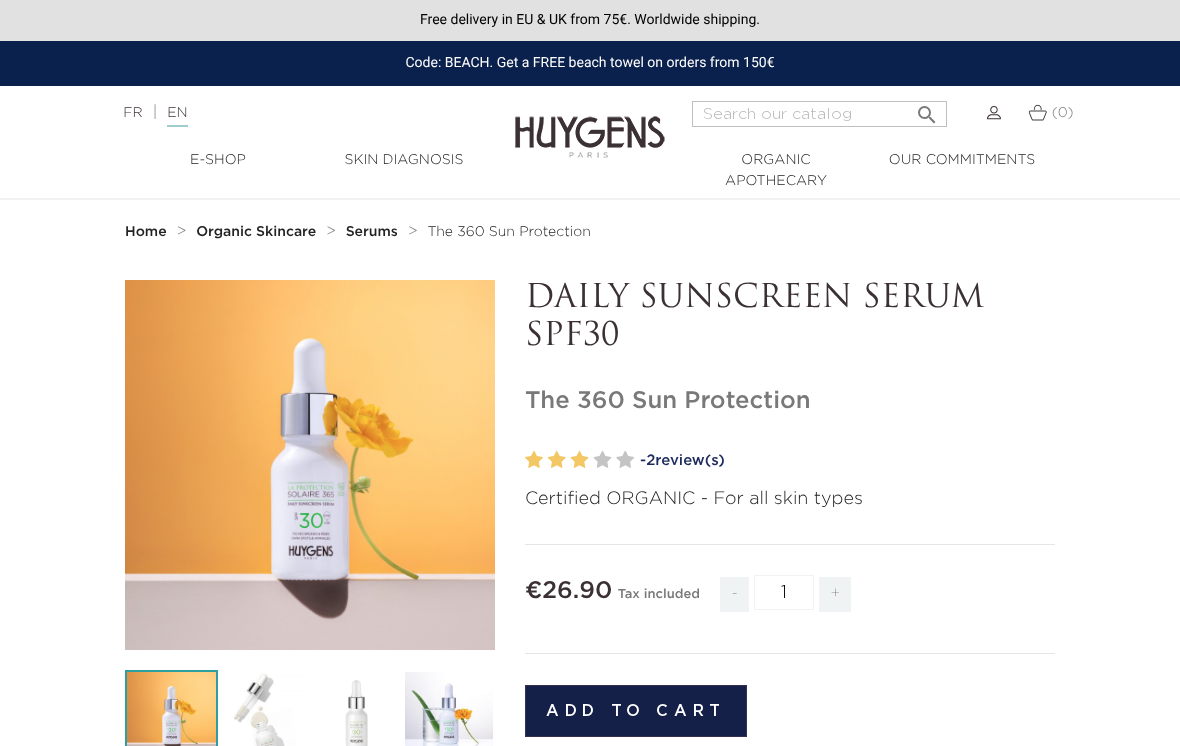 scroll, scrollTop: 0, scrollLeft: 0, axis: both 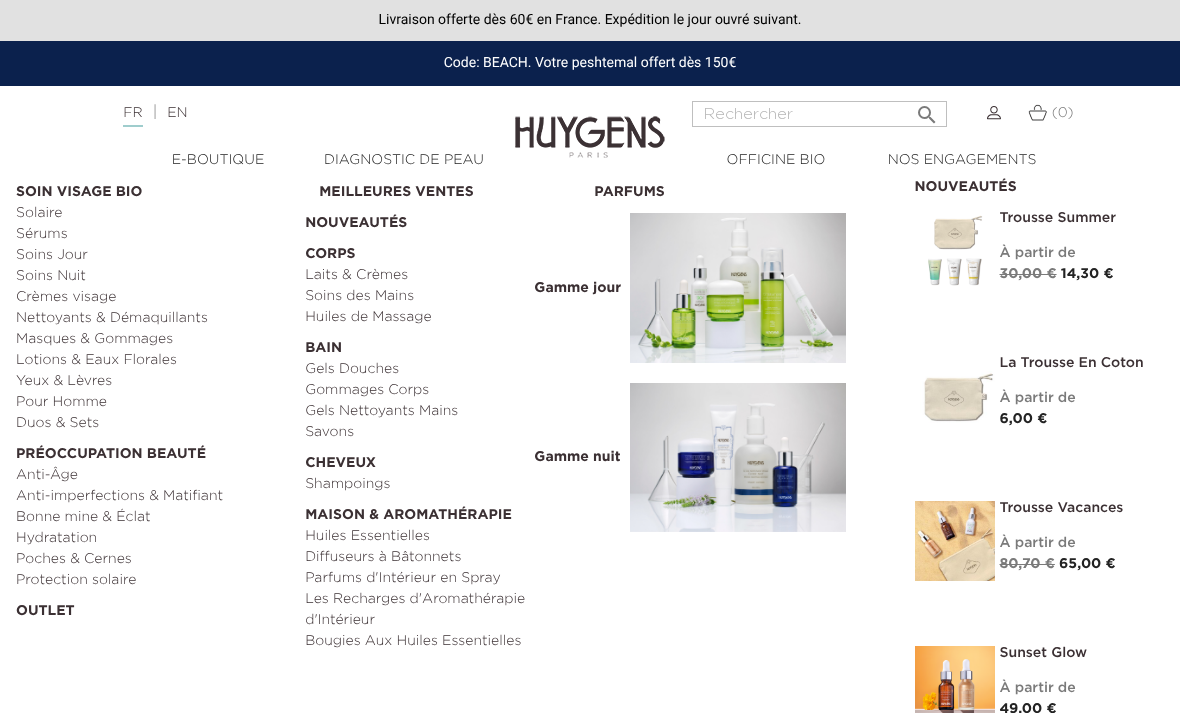 click on "Protection solaire" at bounding box center [153, 580] 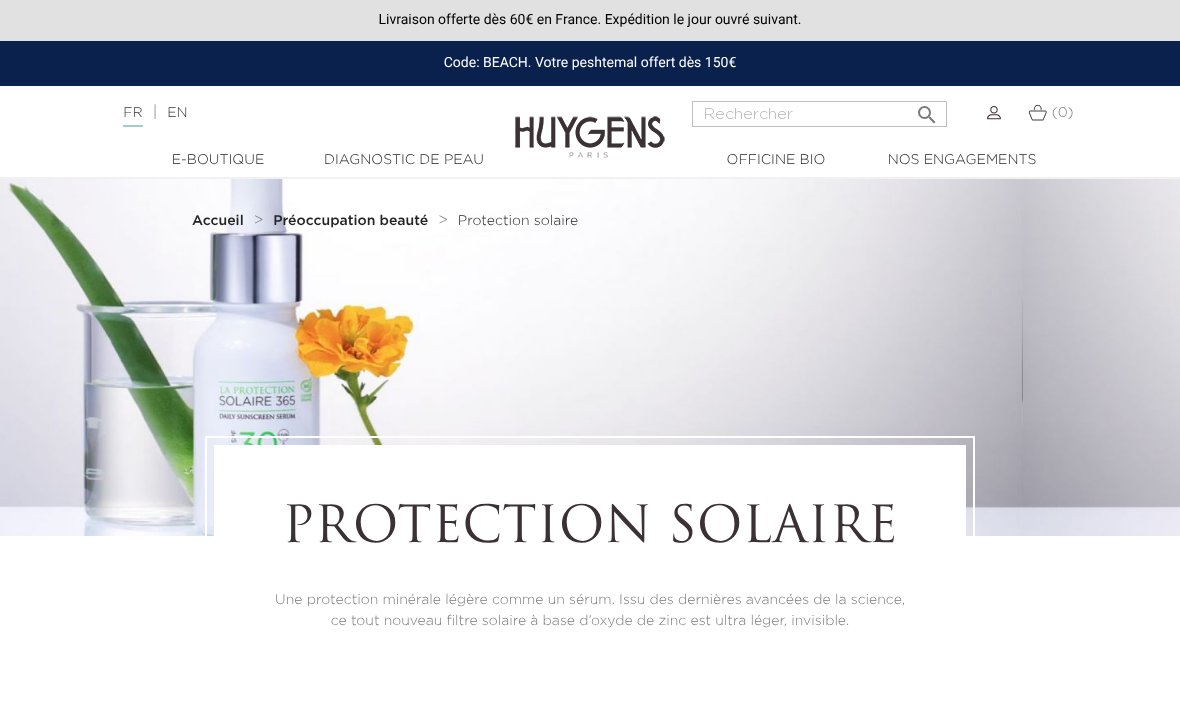 scroll, scrollTop: 0, scrollLeft: 0, axis: both 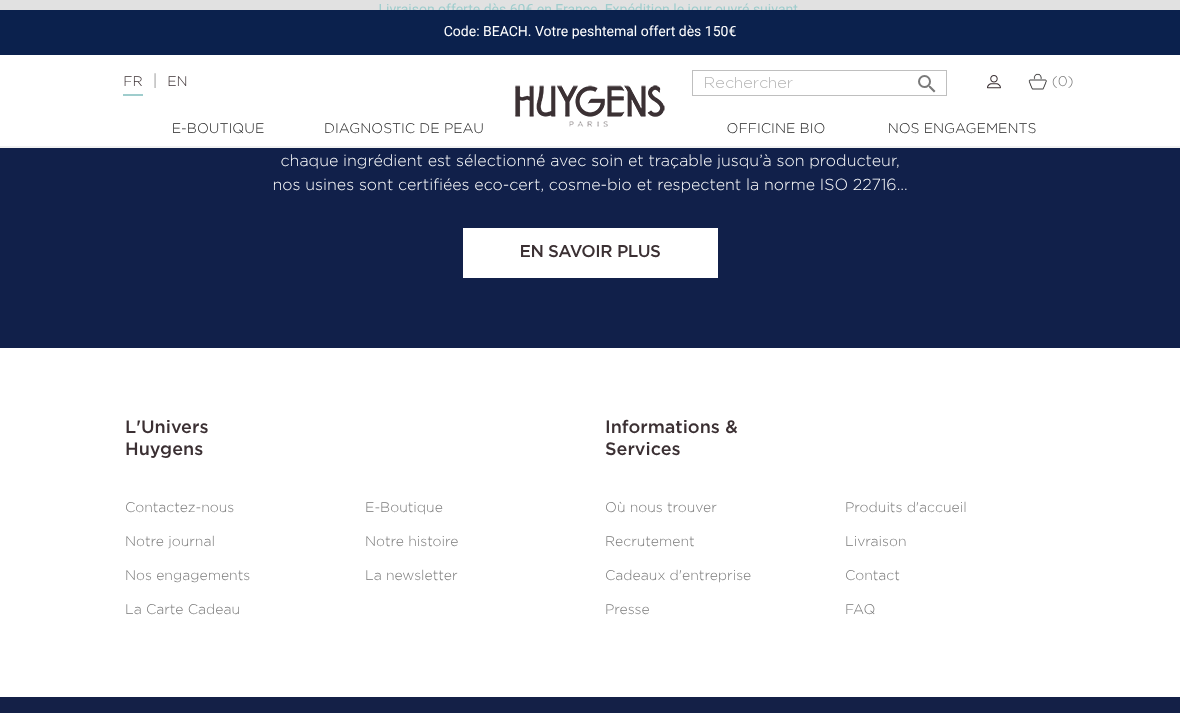 click on "Livraison" at bounding box center (876, 542) 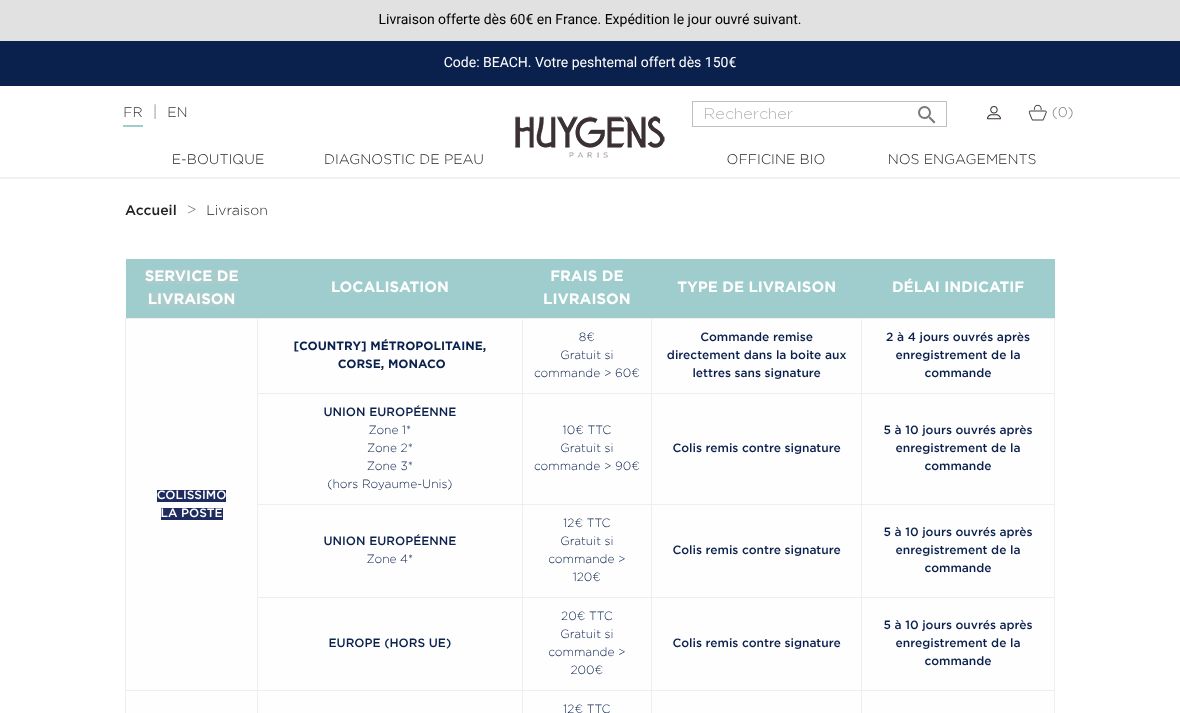 scroll, scrollTop: 0, scrollLeft: 0, axis: both 